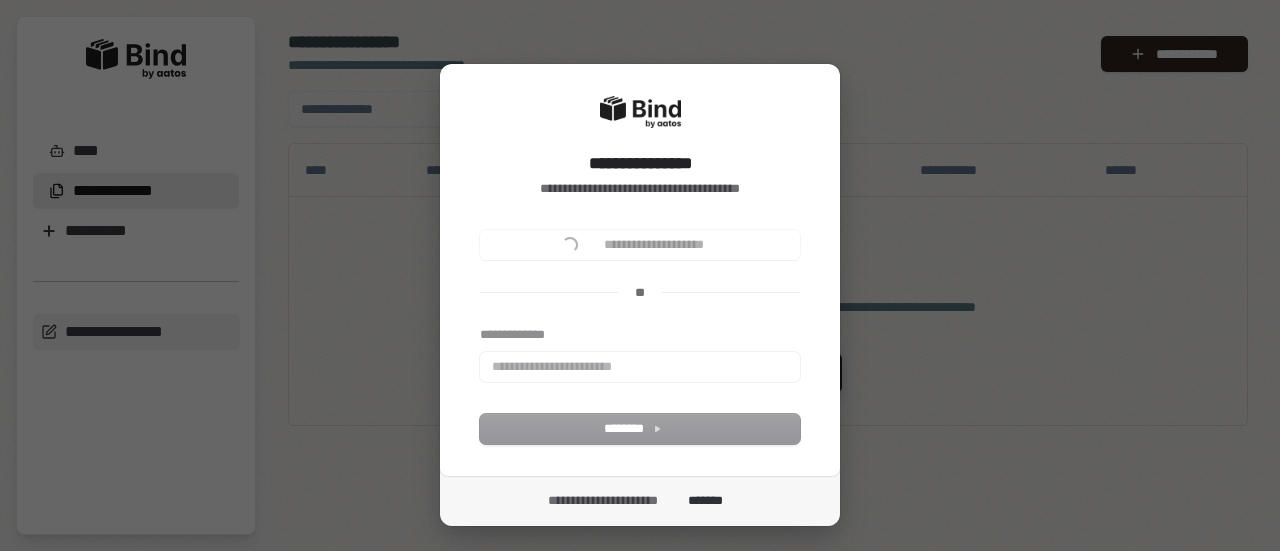 scroll, scrollTop: 0, scrollLeft: 0, axis: both 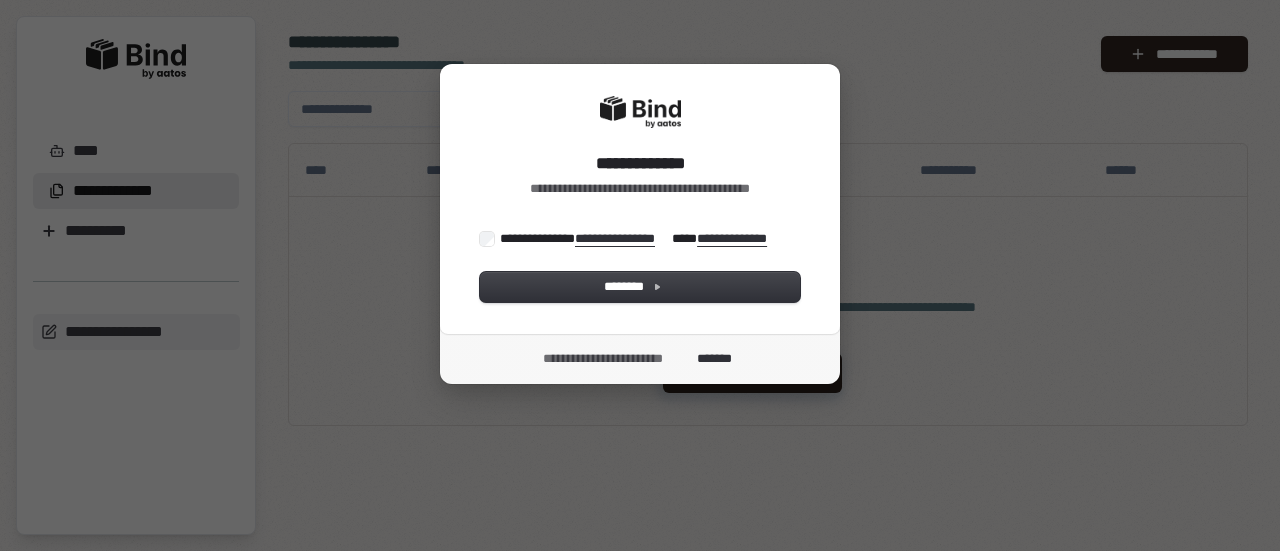 click on "**********" at bounding box center [638, 238] 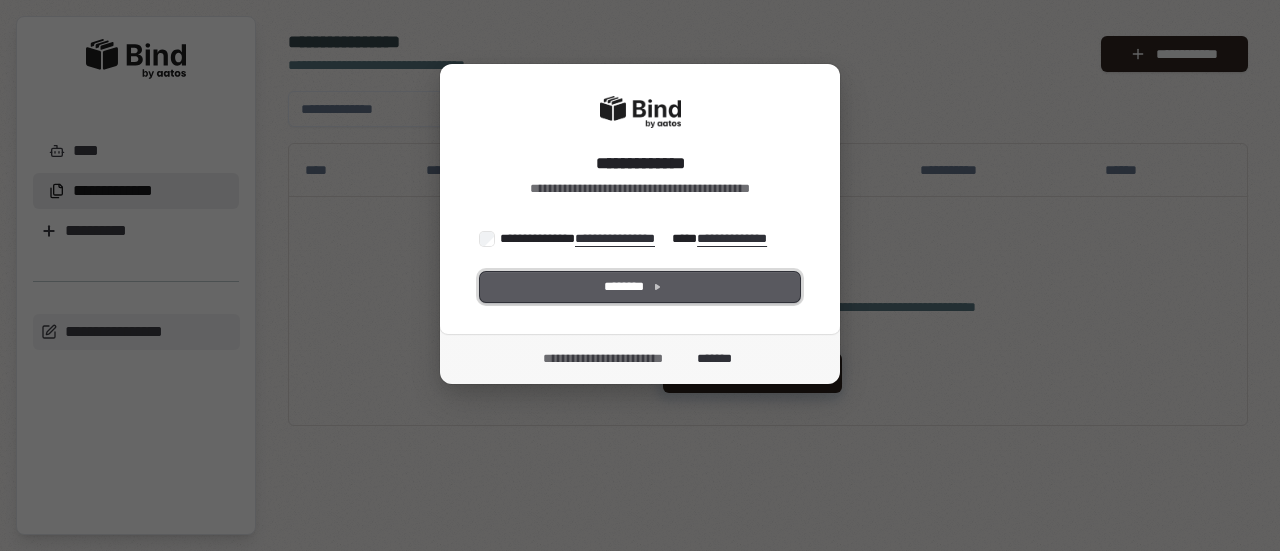 click on "********" at bounding box center [640, 287] 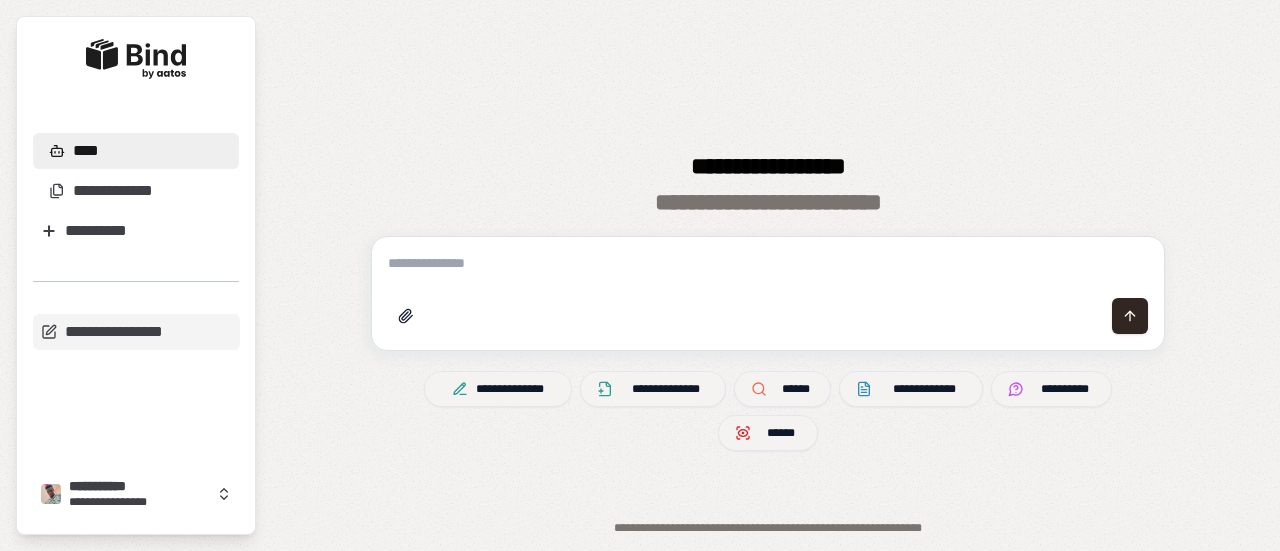 scroll, scrollTop: 0, scrollLeft: 0, axis: both 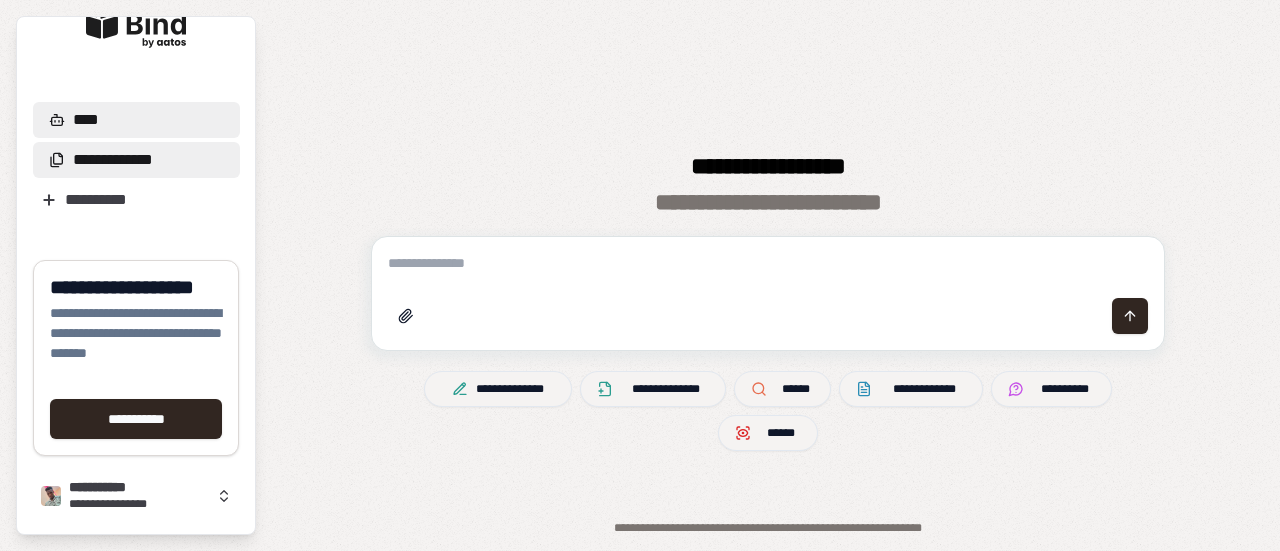 click on "**********" at bounding box center (113, 160) 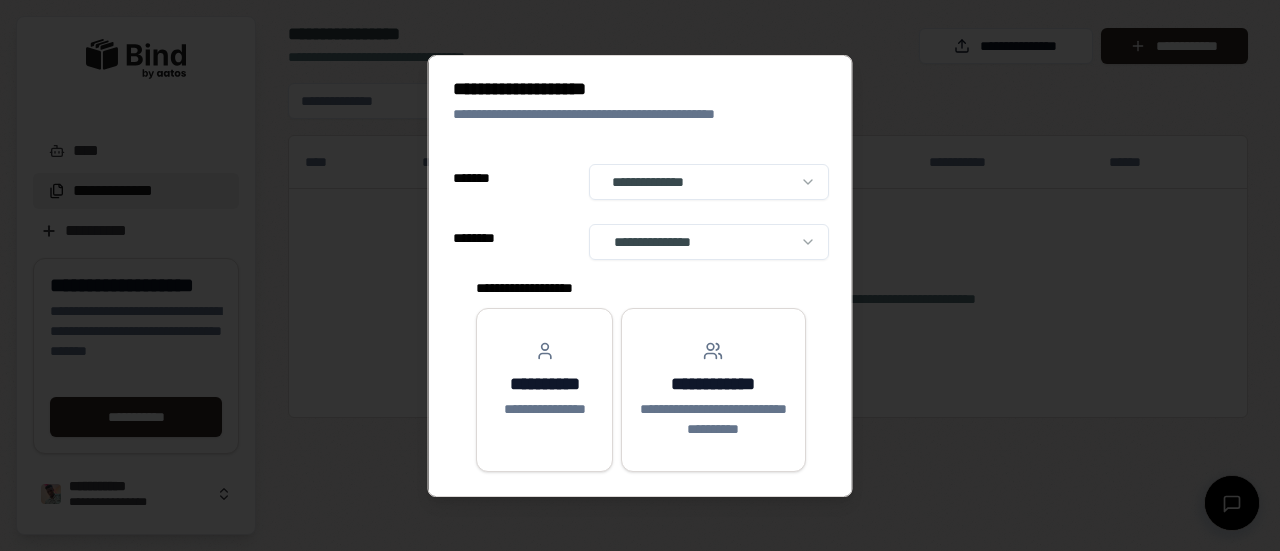 select on "**" 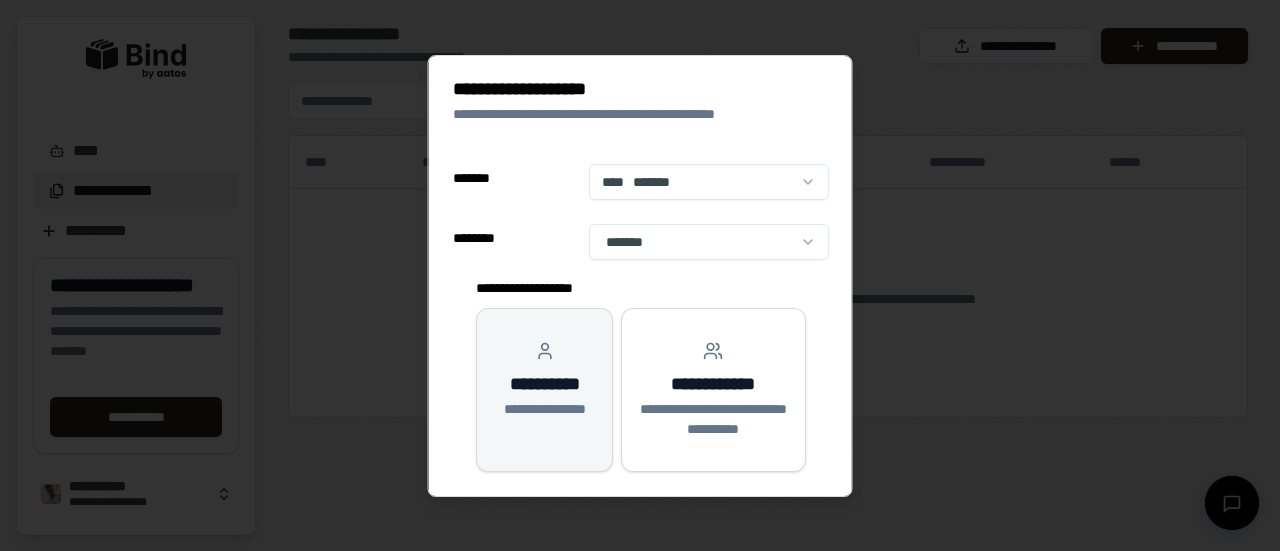 click on "**********" at bounding box center [543, 409] 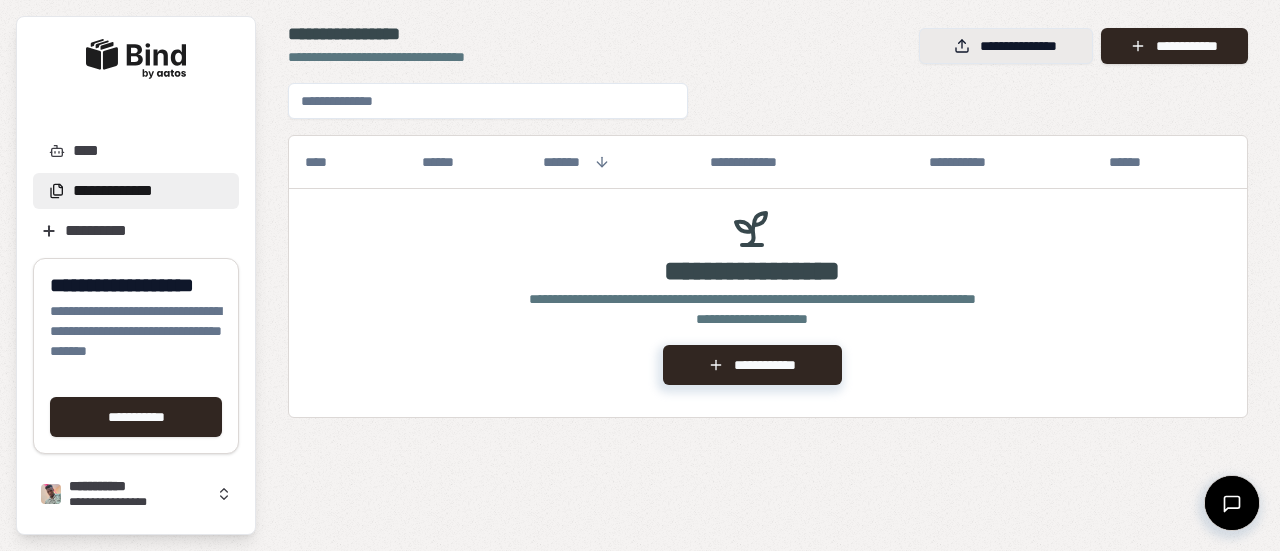 click on "**********" at bounding box center (1006, 46) 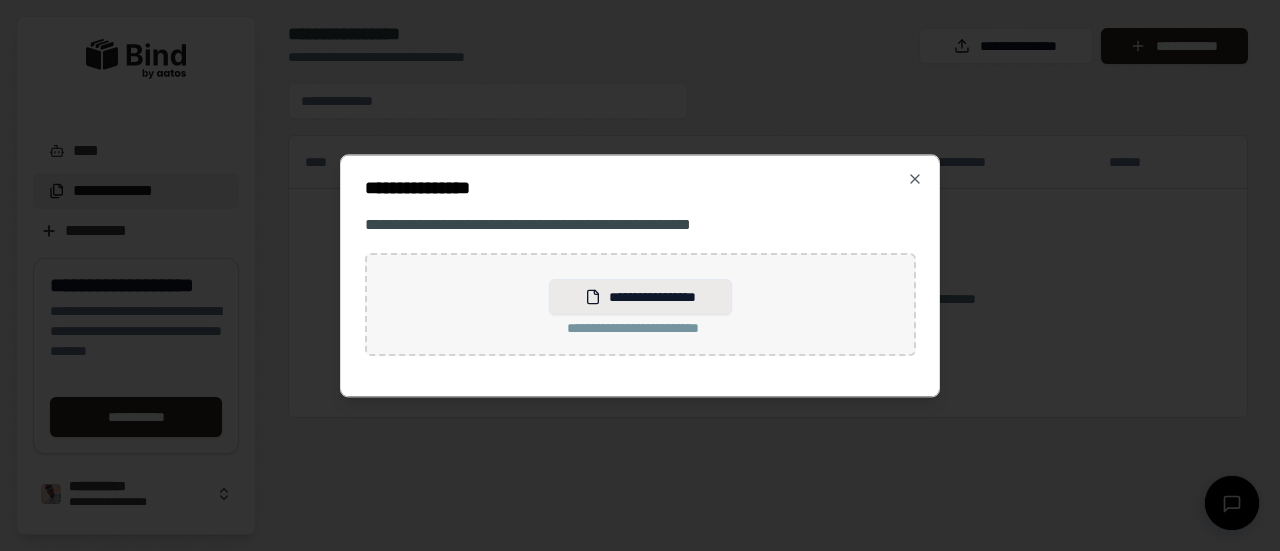 click on "**********" at bounding box center (640, 297) 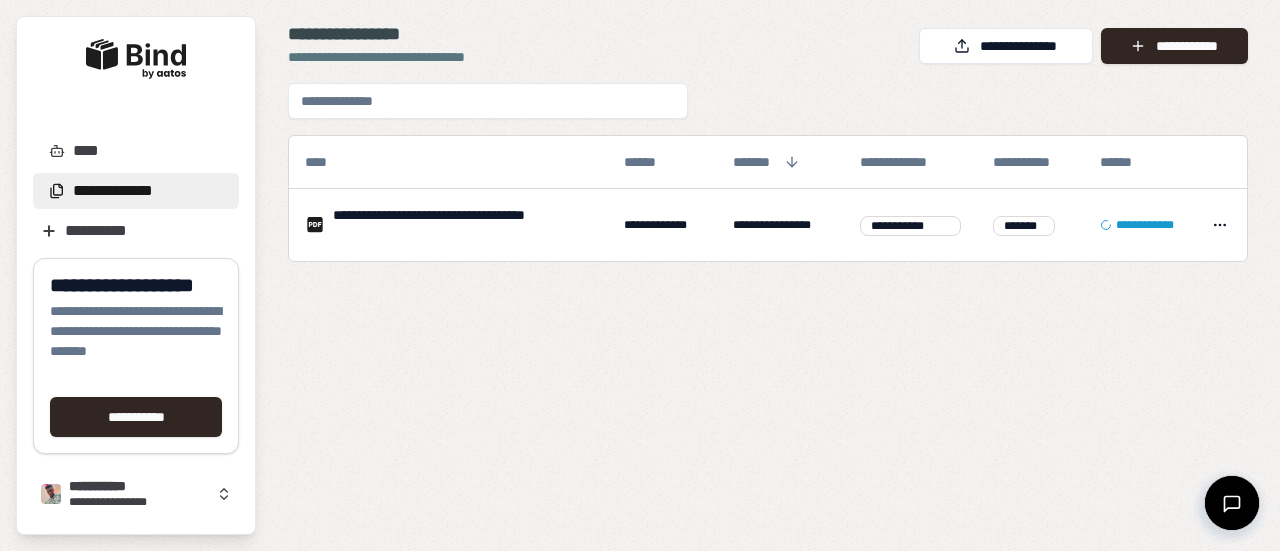 click on "**********" at bounding box center [640, 275] 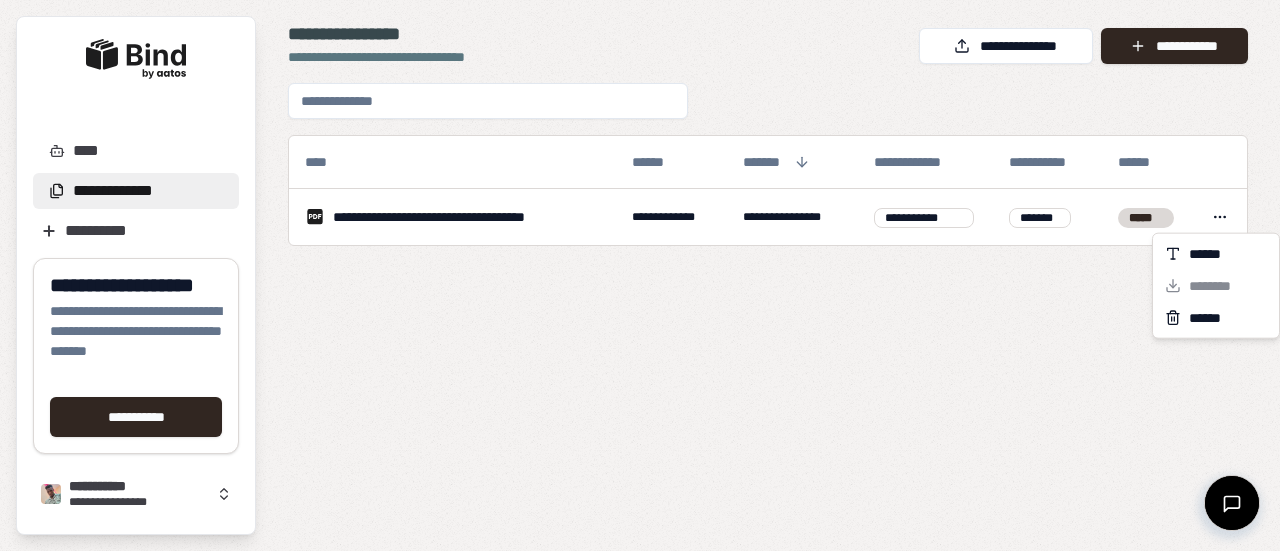 click on "**********" at bounding box center [640, 275] 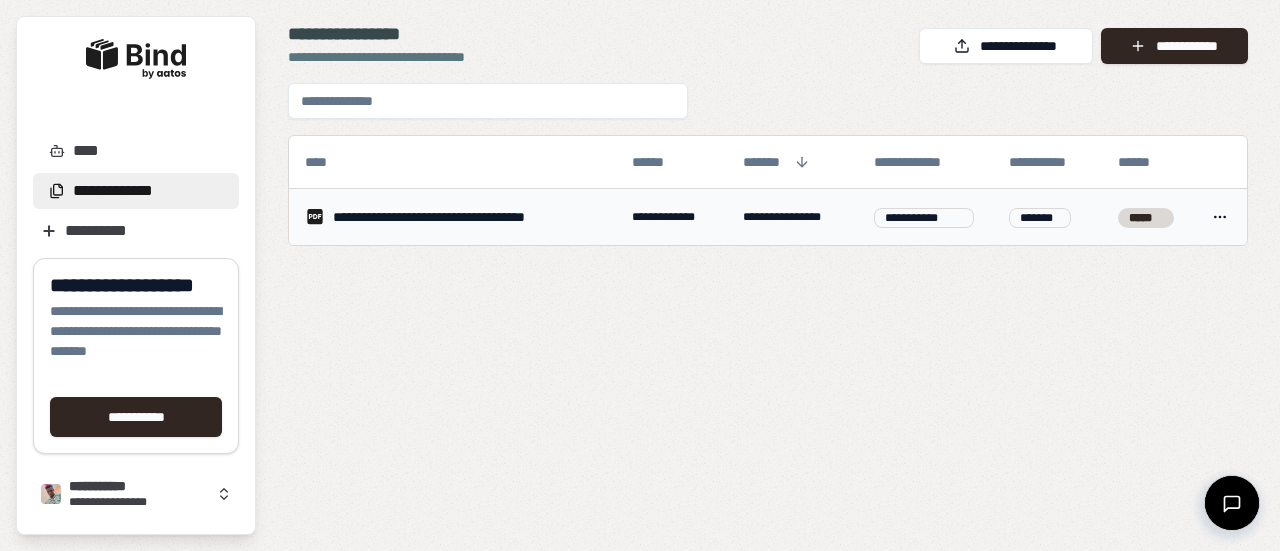 click on "**********" at bounding box center [463, 217] 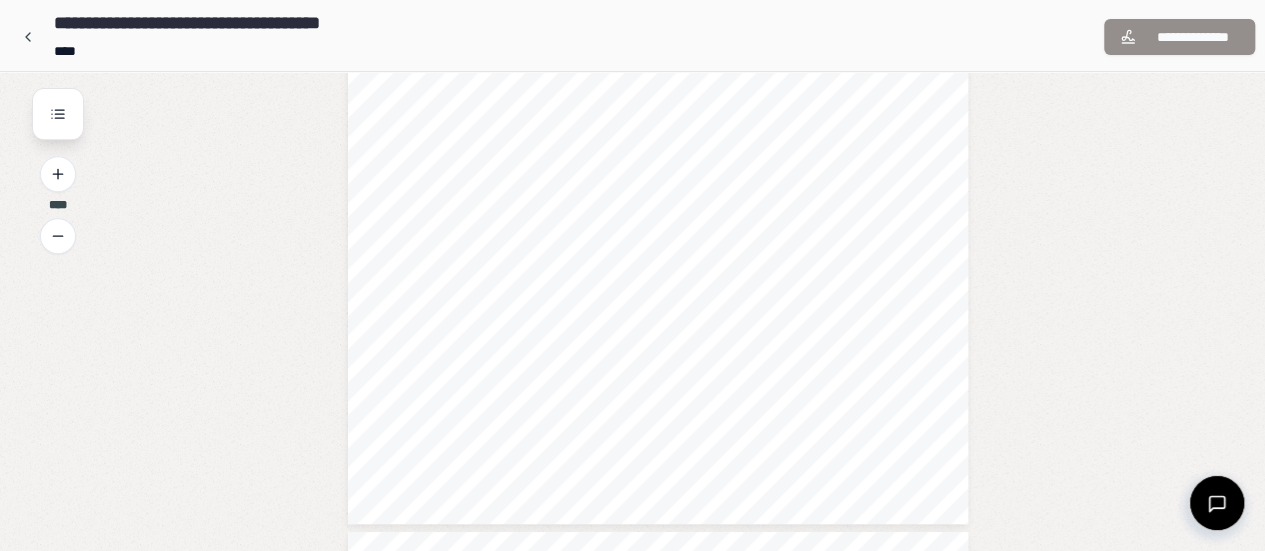 scroll, scrollTop: 0, scrollLeft: 0, axis: both 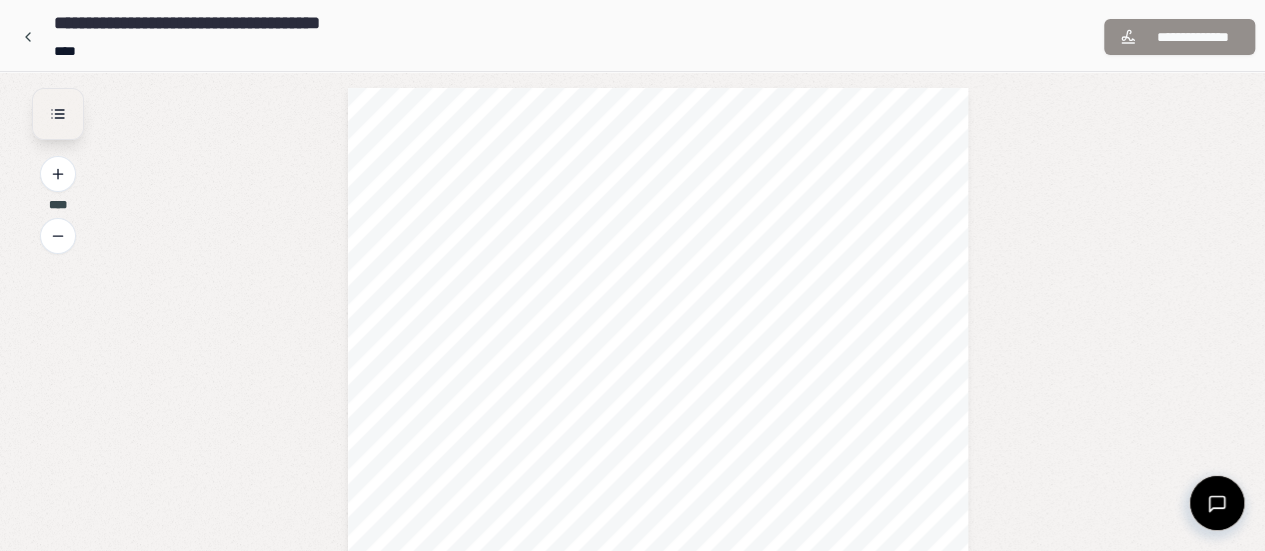 click at bounding box center [58, 114] 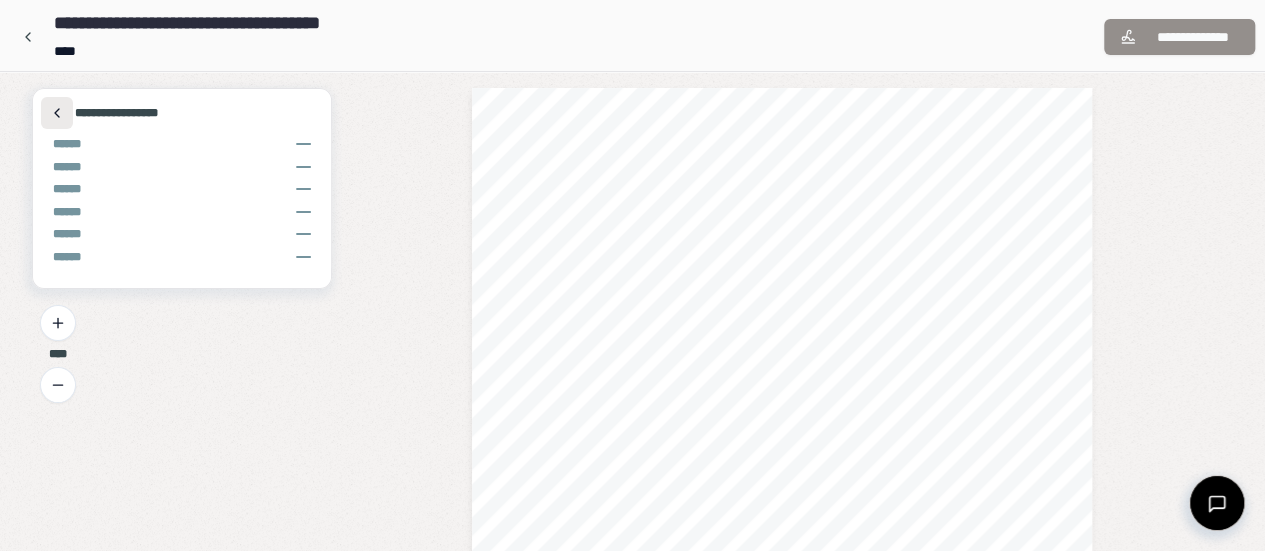 click at bounding box center (57, 113) 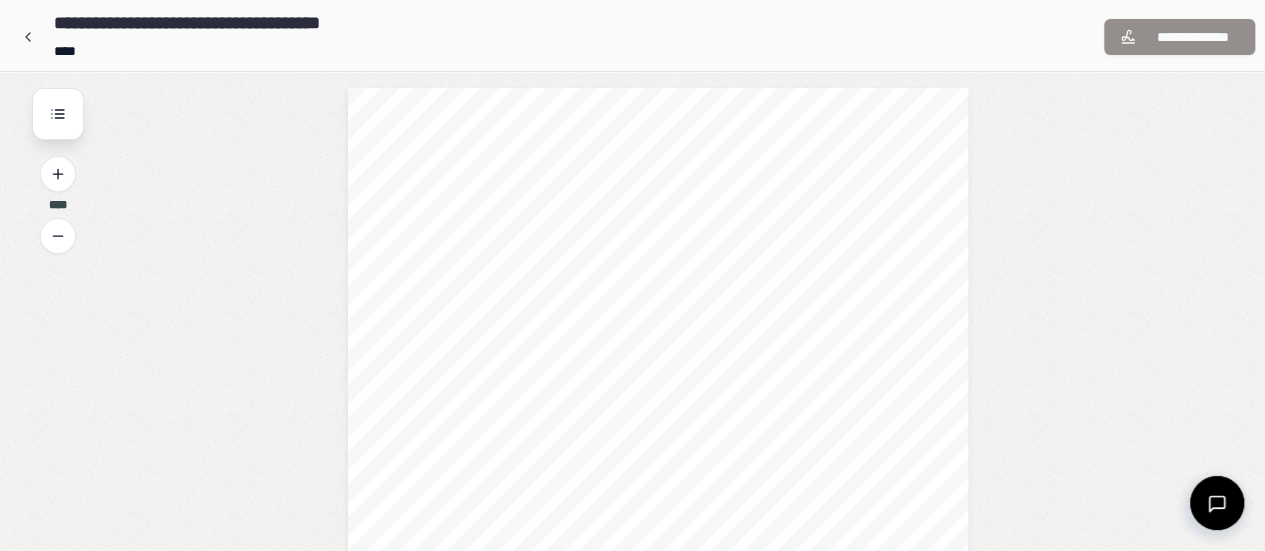 click on "**********" at bounding box center [1179, 37] 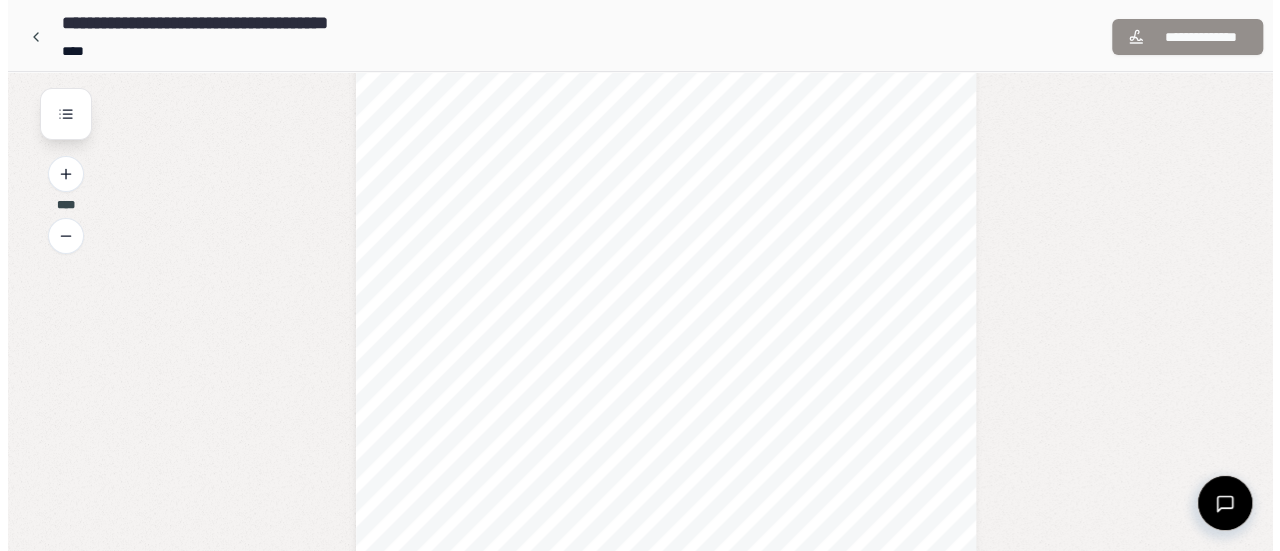 scroll, scrollTop: 0, scrollLeft: 0, axis: both 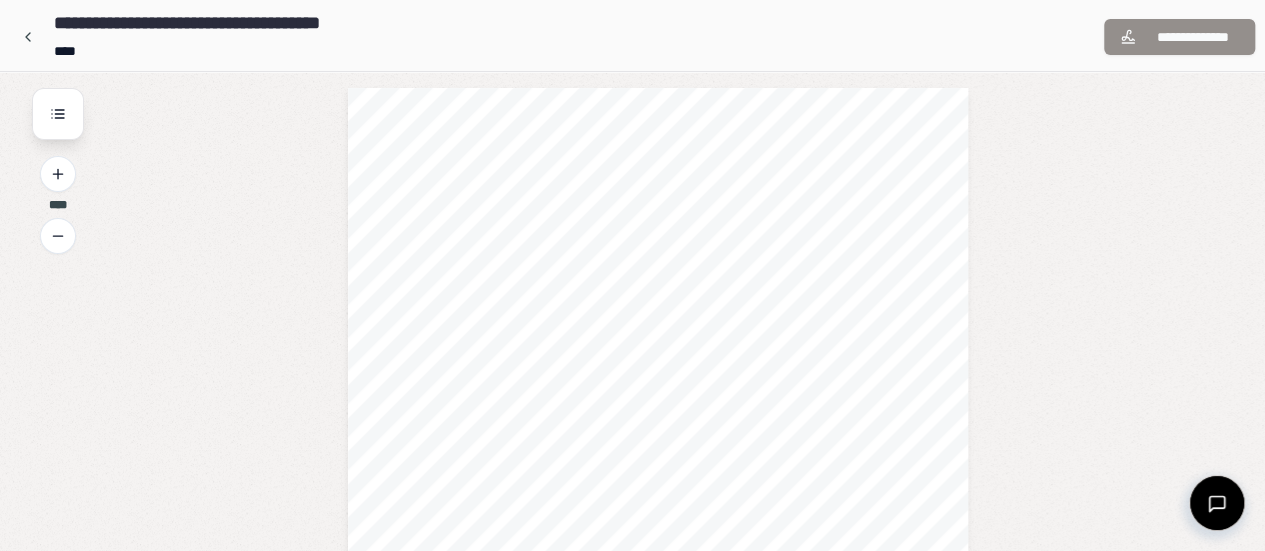 click on "**********" at bounding box center (1179, 37) 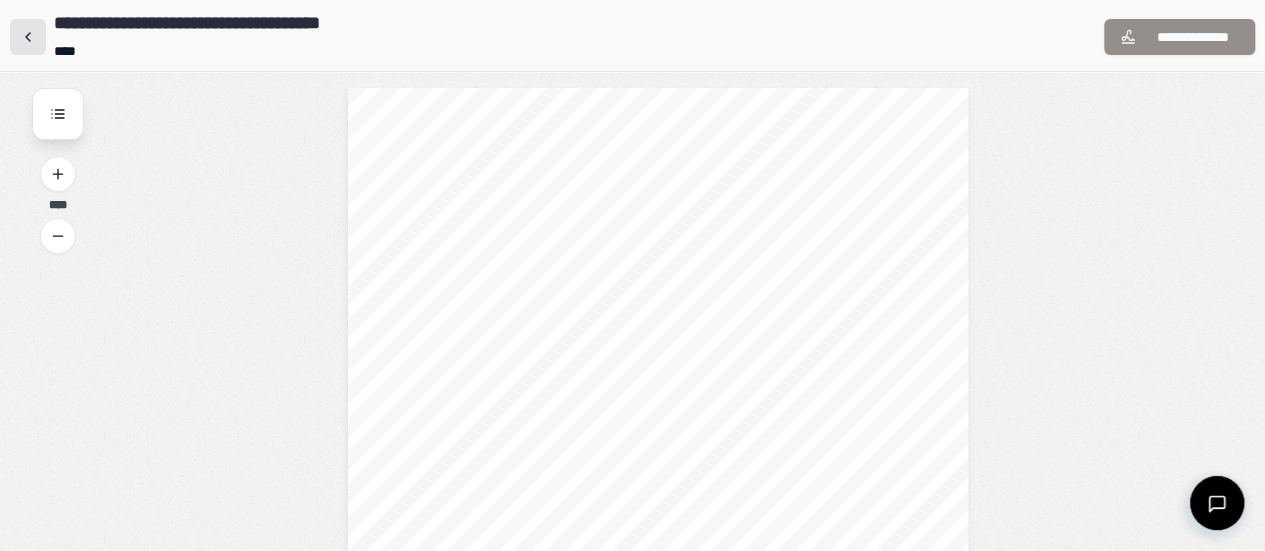 click at bounding box center (28, 37) 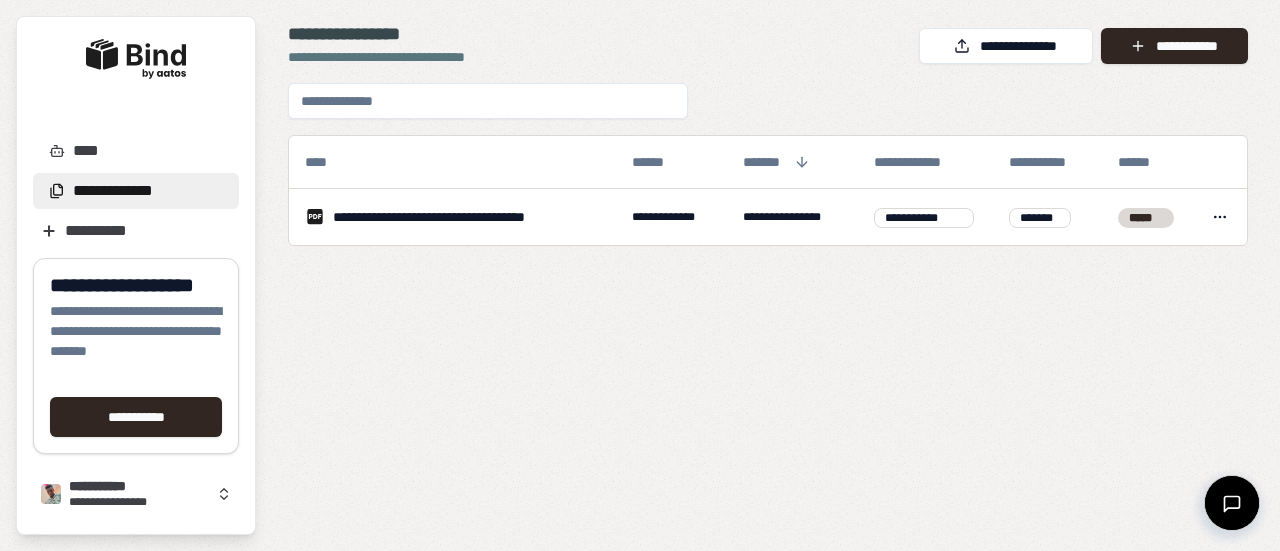 click at bounding box center (136, 59) 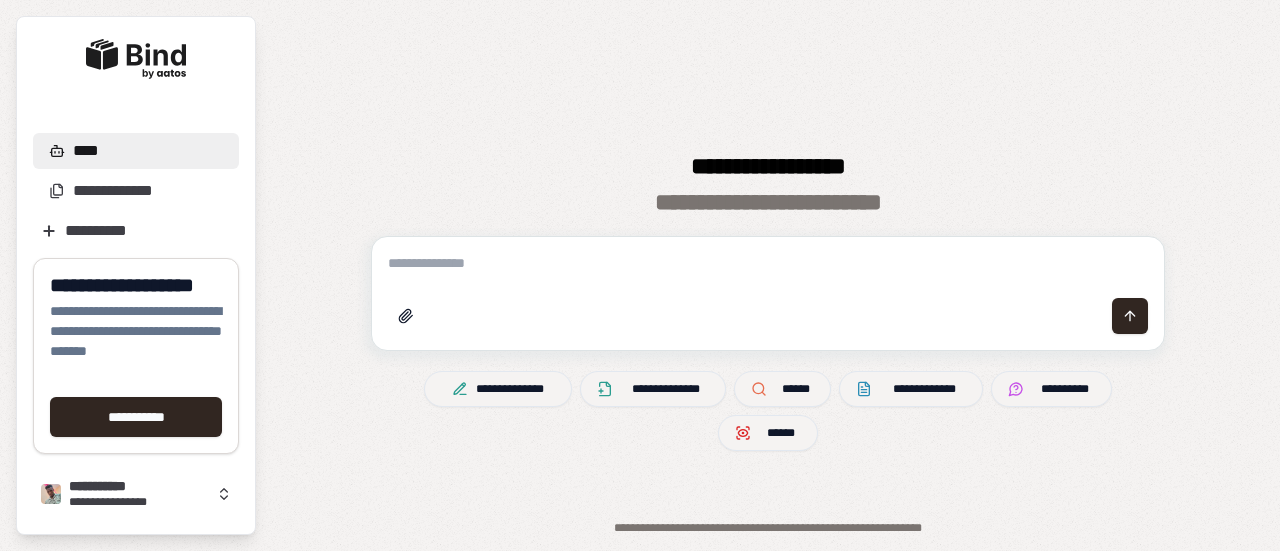 click on "**********" at bounding box center [136, 341] 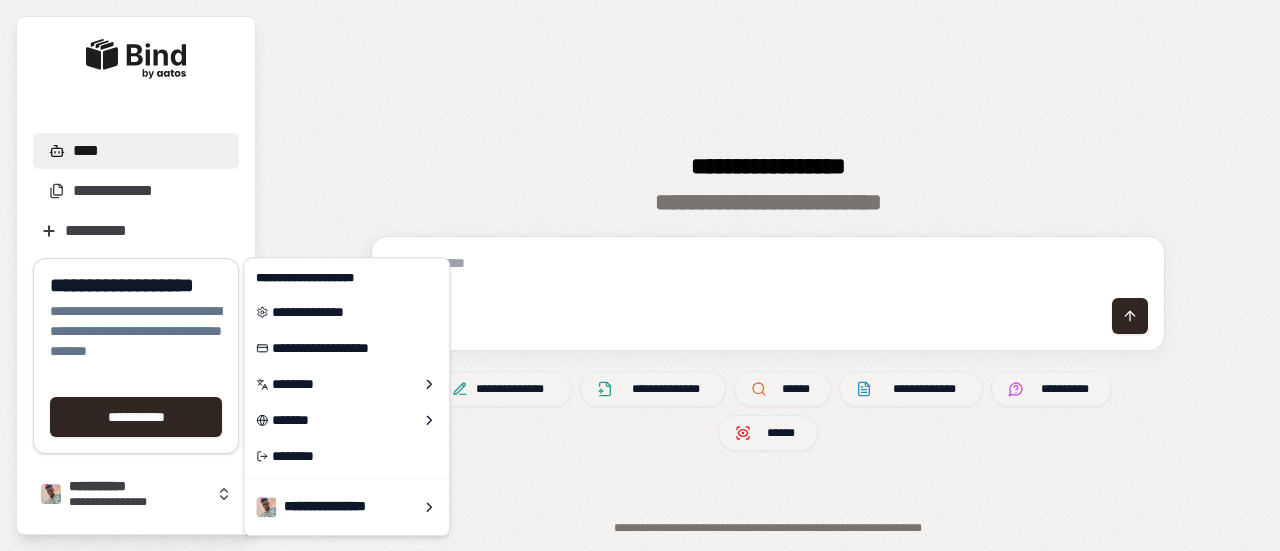click on "**********" at bounding box center [136, 341] 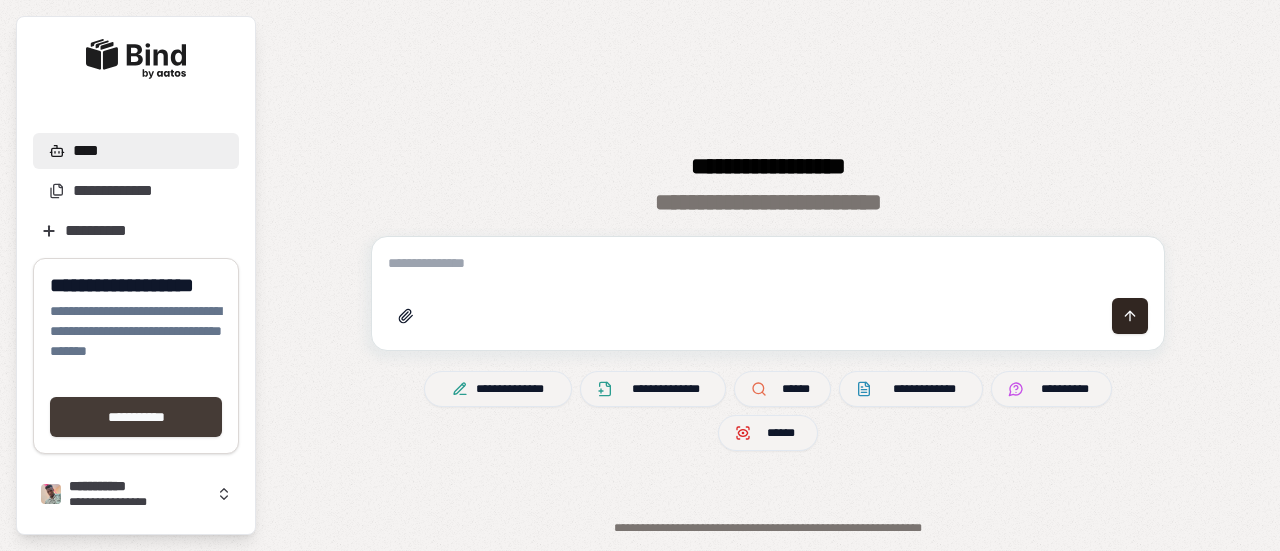 click on "**********" at bounding box center [136, 417] 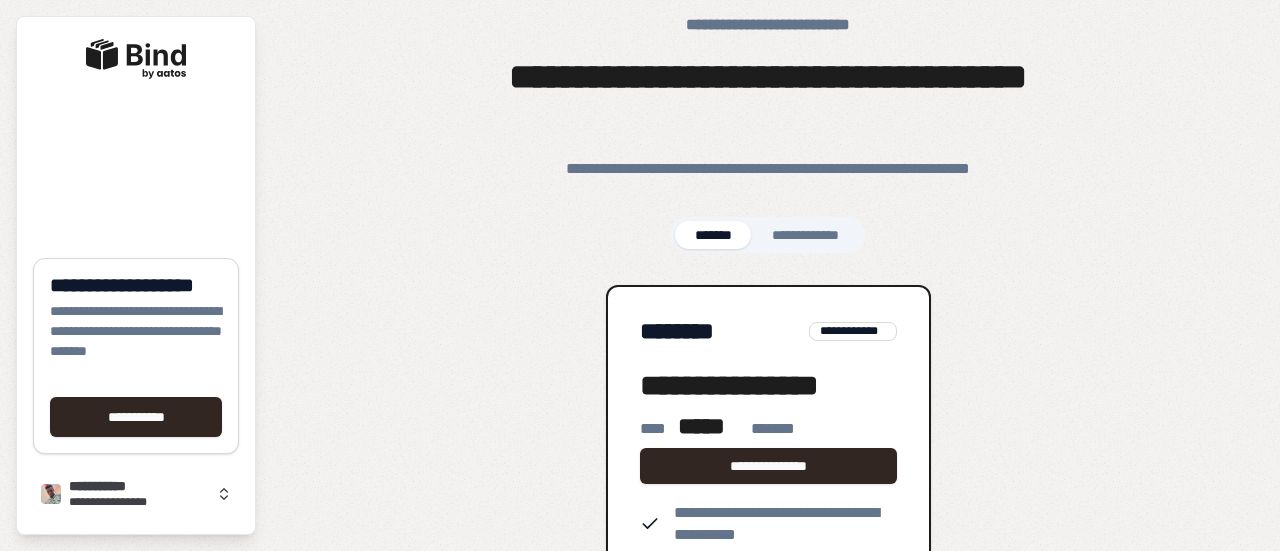 scroll, scrollTop: 89, scrollLeft: 0, axis: vertical 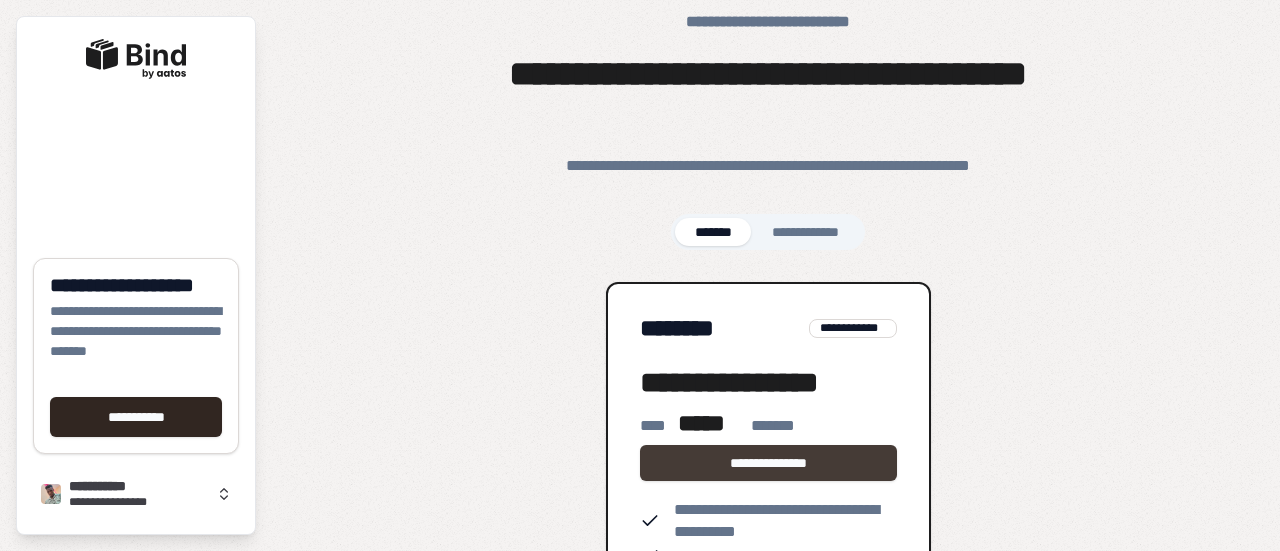 click on "**********" at bounding box center [768, 463] 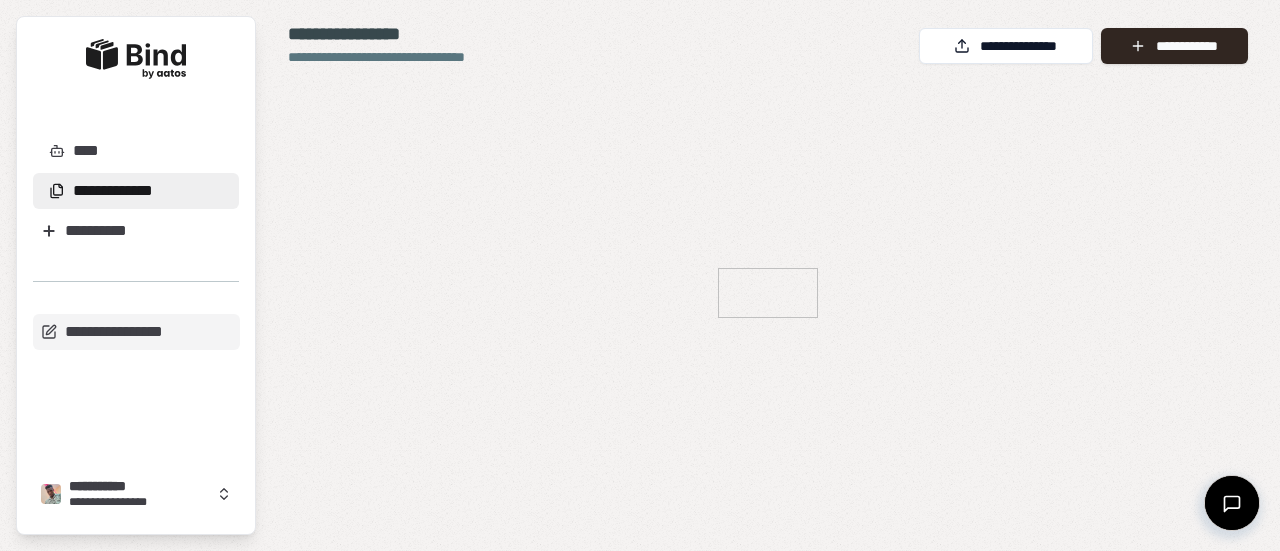 scroll, scrollTop: 0, scrollLeft: 0, axis: both 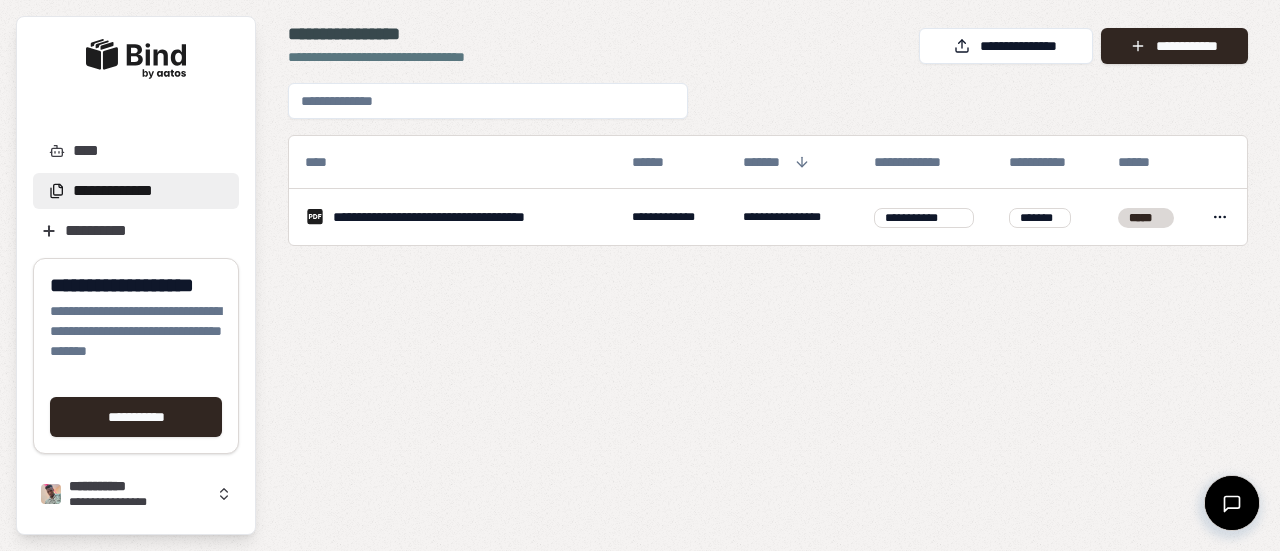 click on "**********" at bounding box center [408, 57] 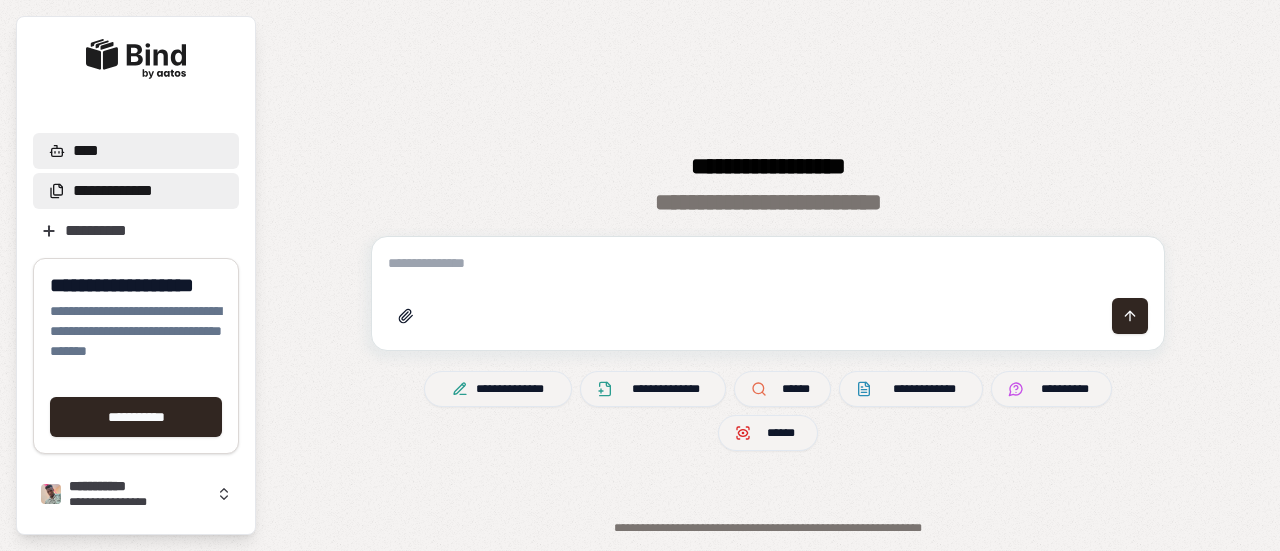 click on "**********" at bounding box center [113, 191] 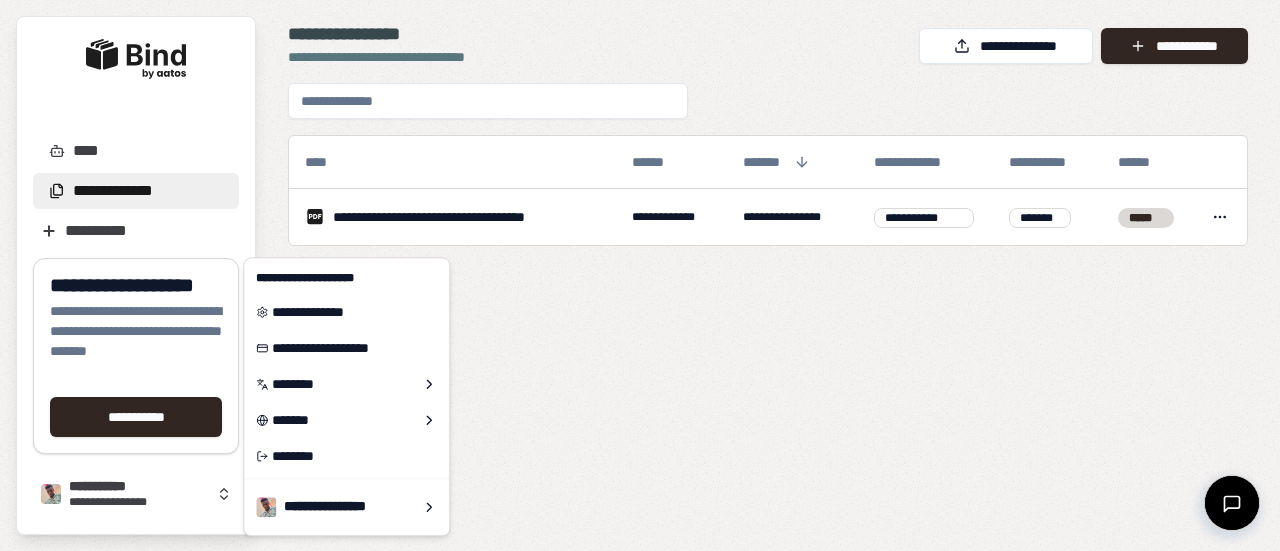click on "**********" at bounding box center [138, 502] 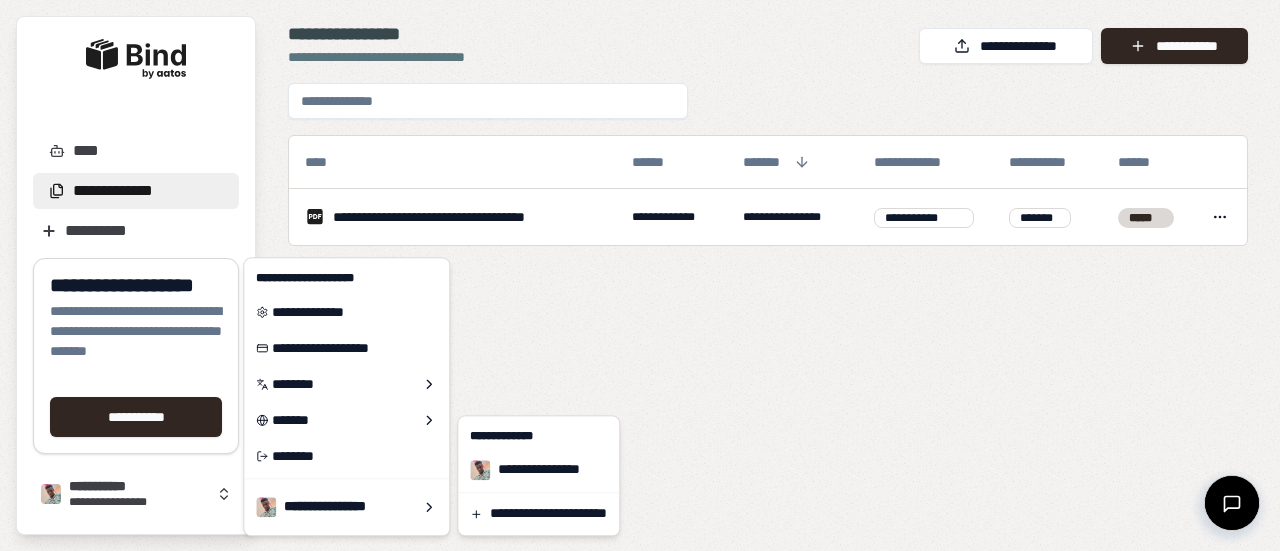 click on "[NUMBER] [STREET], [CITY], [STATE] [POSTAL_CODE] [COUNTRY] [COORDINATES] [DATE] [TIME] [PHONE] [EMAIL] [NAME] [ADDRESS] [CREDIT_CARD] [PASSPORT_NUMBER] [DRIVER_LICENSE]" at bounding box center [640, 275] 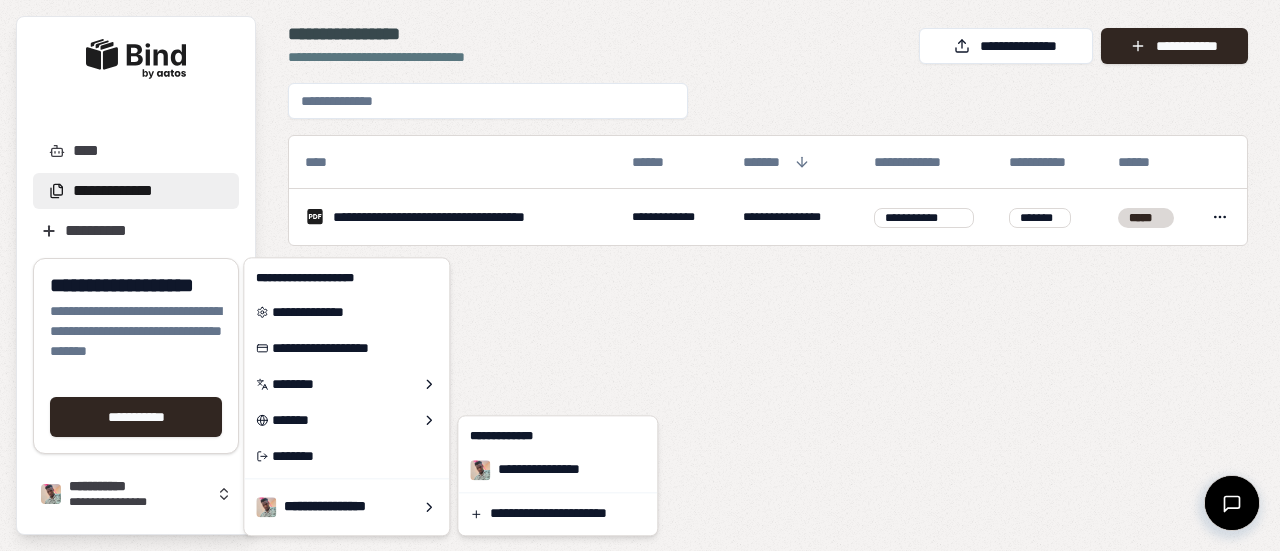 click on "**********" at bounding box center (557, 470) 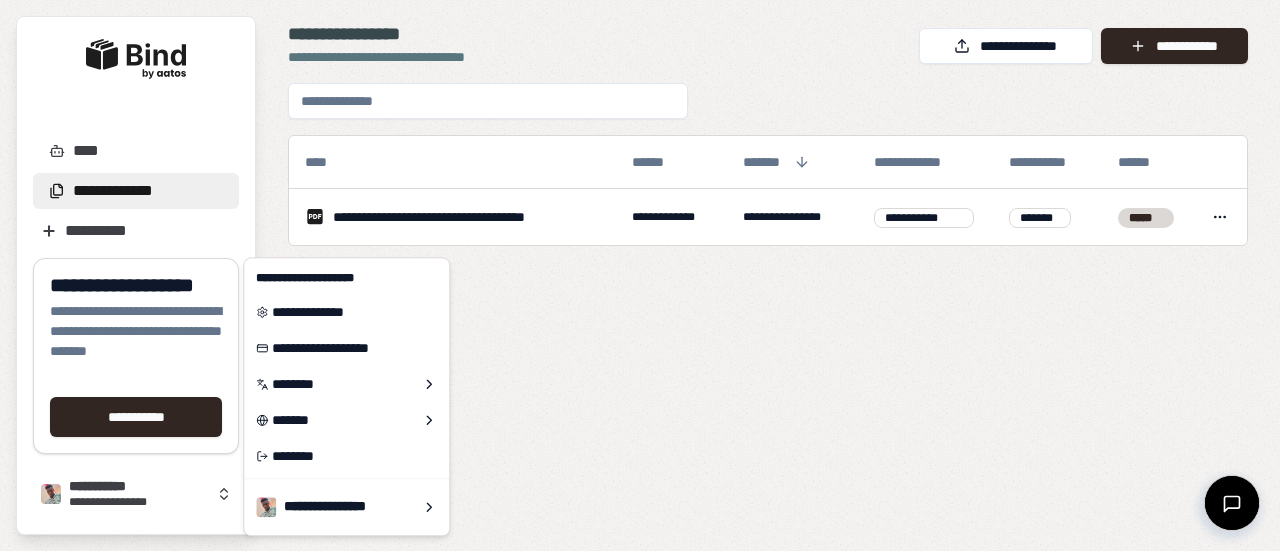 click on "[NUMBER] [STREET], [CITY], [STATE] [POSTAL_CODE] [COUNTRY] [COORDINATES] [DATE] [TIME] [PHONE] [EMAIL] [NAME] [ADDRESS] [CREDIT_CARD] [PASSPORT_NUMBER] [DRIVER_LICENSE]" at bounding box center [640, 275] 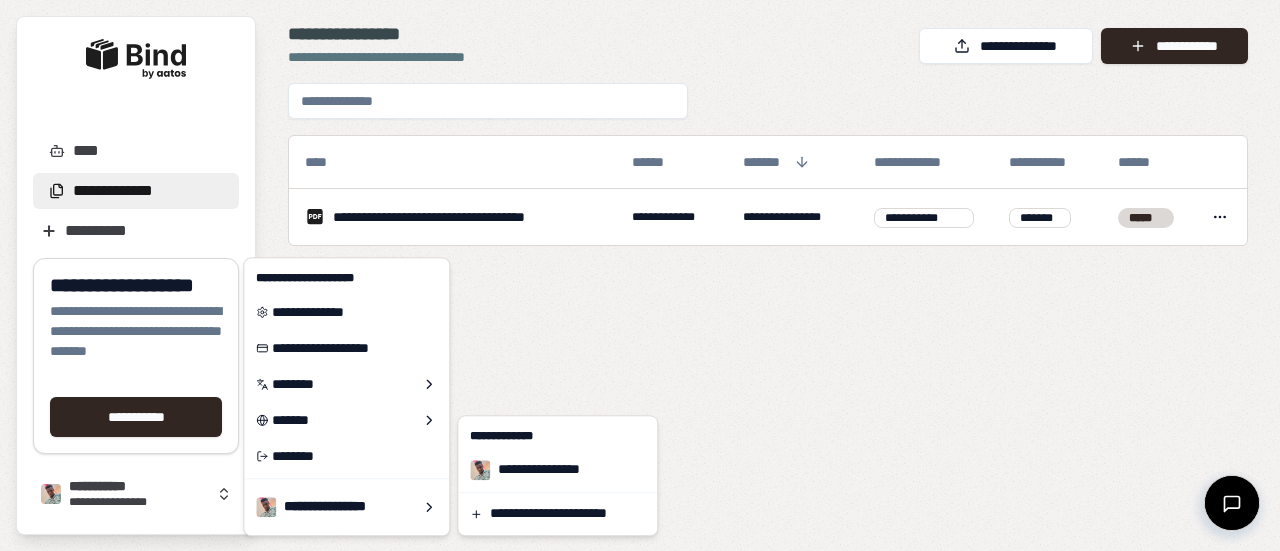 click on "**********" at bounding box center (538, 470) 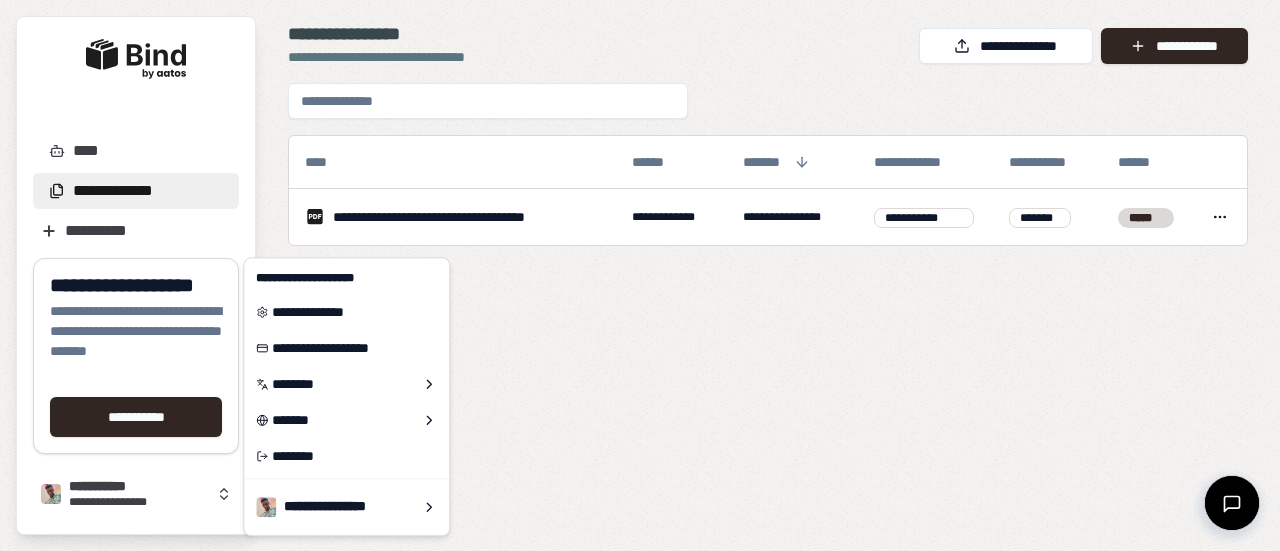 click on "[NUMBER] [STREET], [CITY], [STATE] [POSTAL_CODE] [COUNTRY] [COORDINATES] [DATE] [TIME] [PHONE] [EMAIL] [NAME] [ADDRESS] [CREDIT_CARD] [PASSPORT_NUMBER] [DRIVER_LICENSE]" at bounding box center [640, 275] 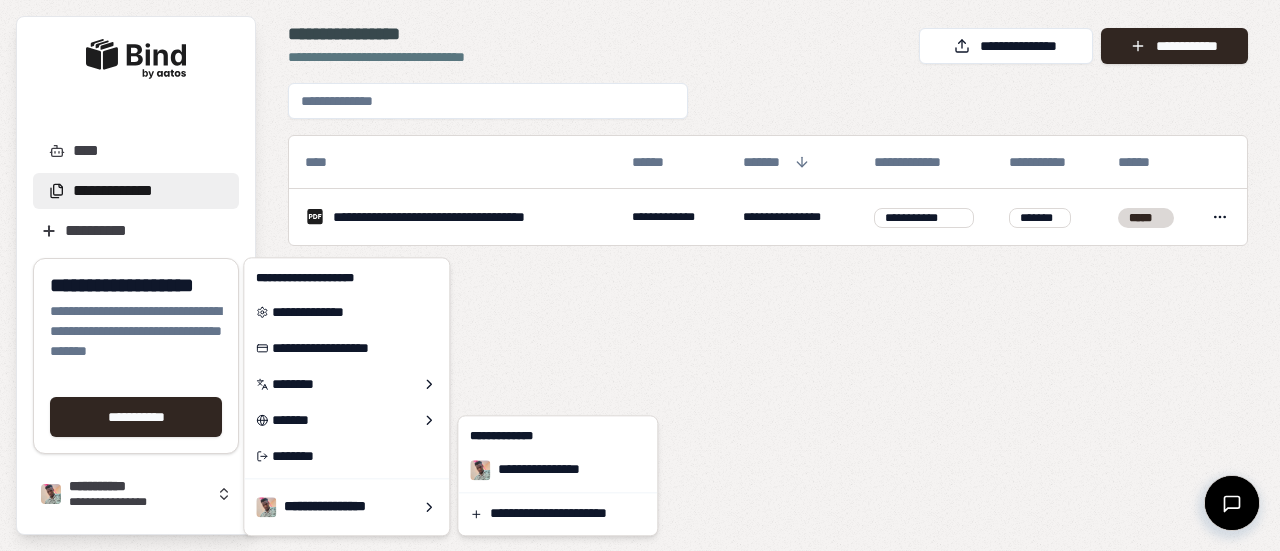 click on "[FIRST] [LAST] [EMAIL]" at bounding box center (557, 475) 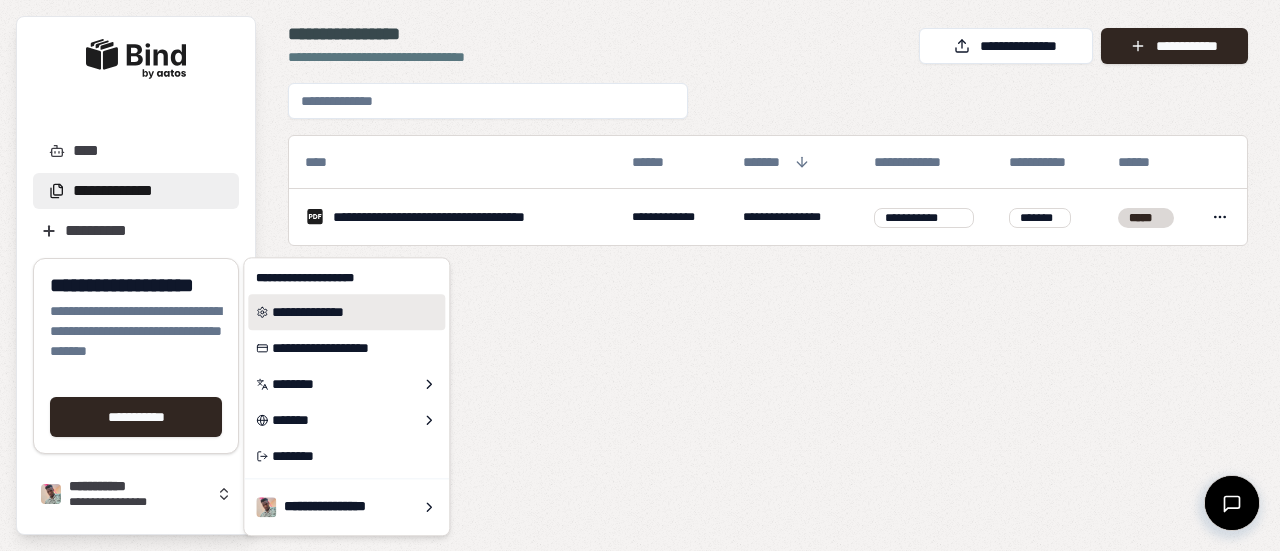 click 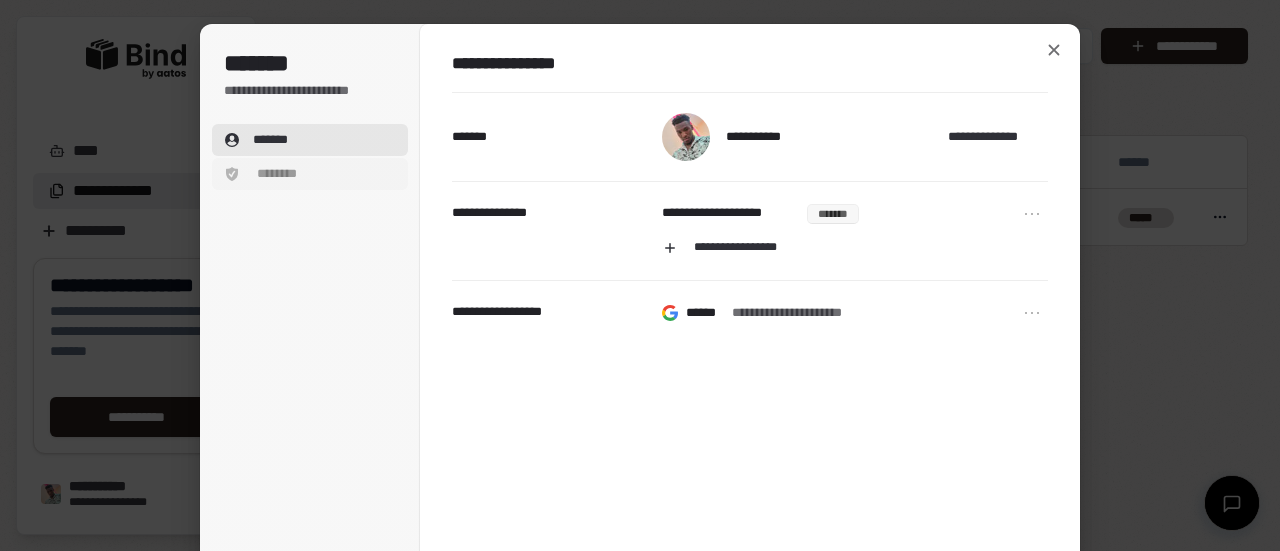 click on "********" at bounding box center (310, 174) 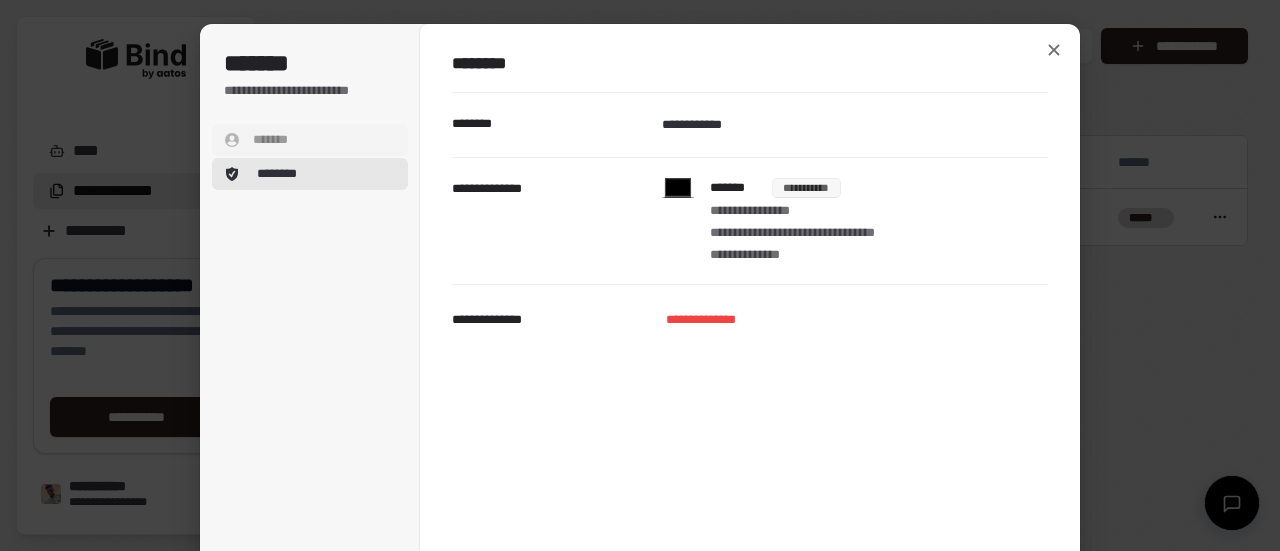 click on "*******" at bounding box center [271, 140] 